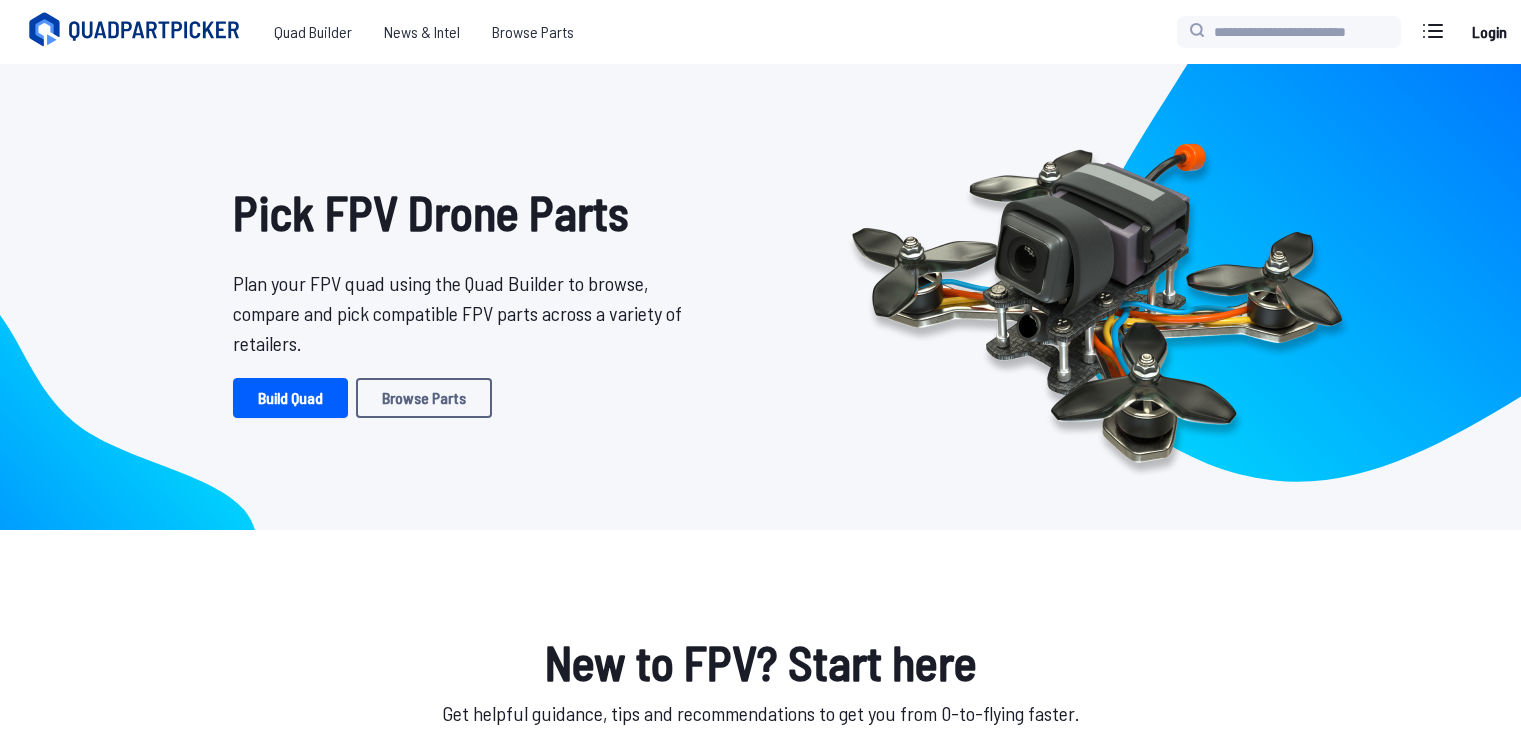 scroll, scrollTop: 0, scrollLeft: 0, axis: both 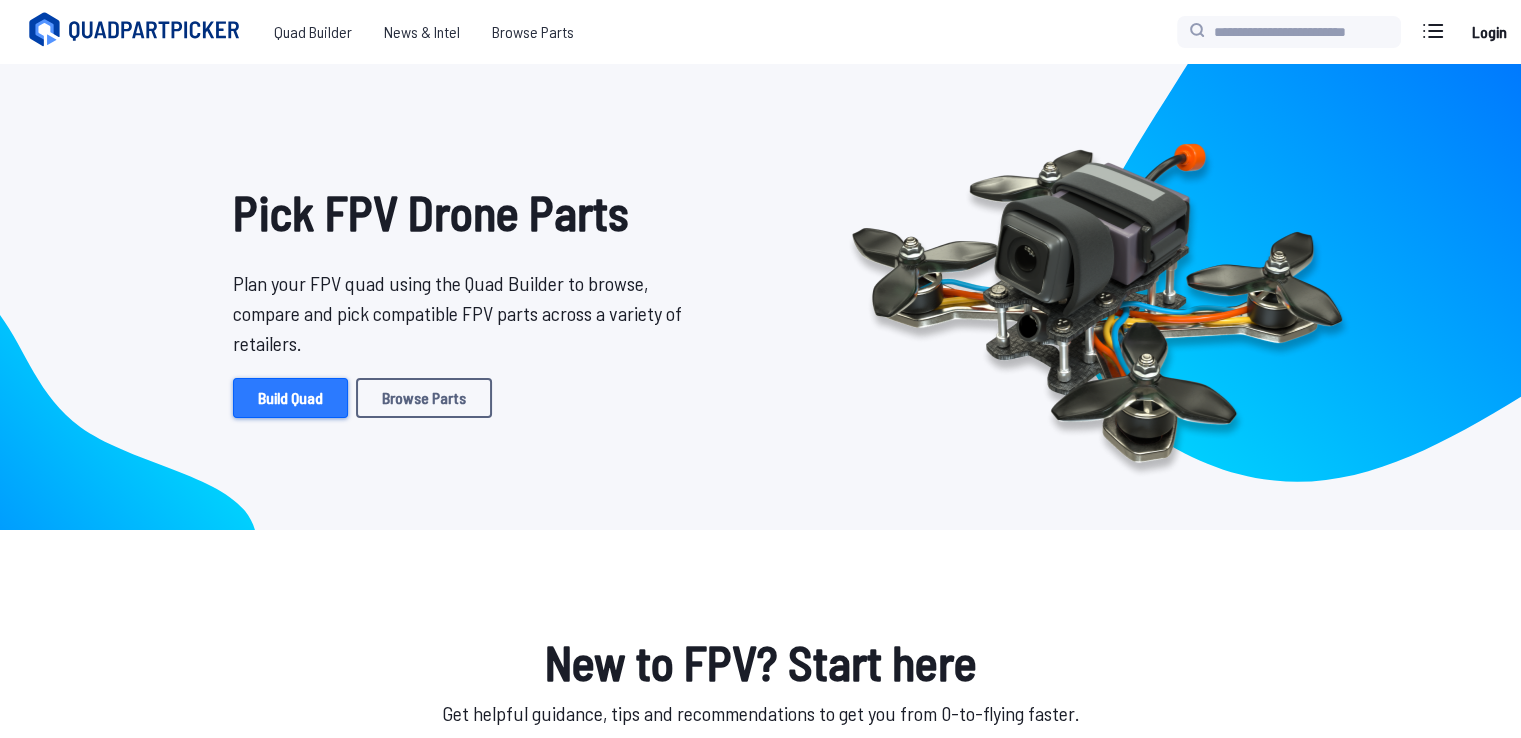 click on "Build Quad" at bounding box center (290, 398) 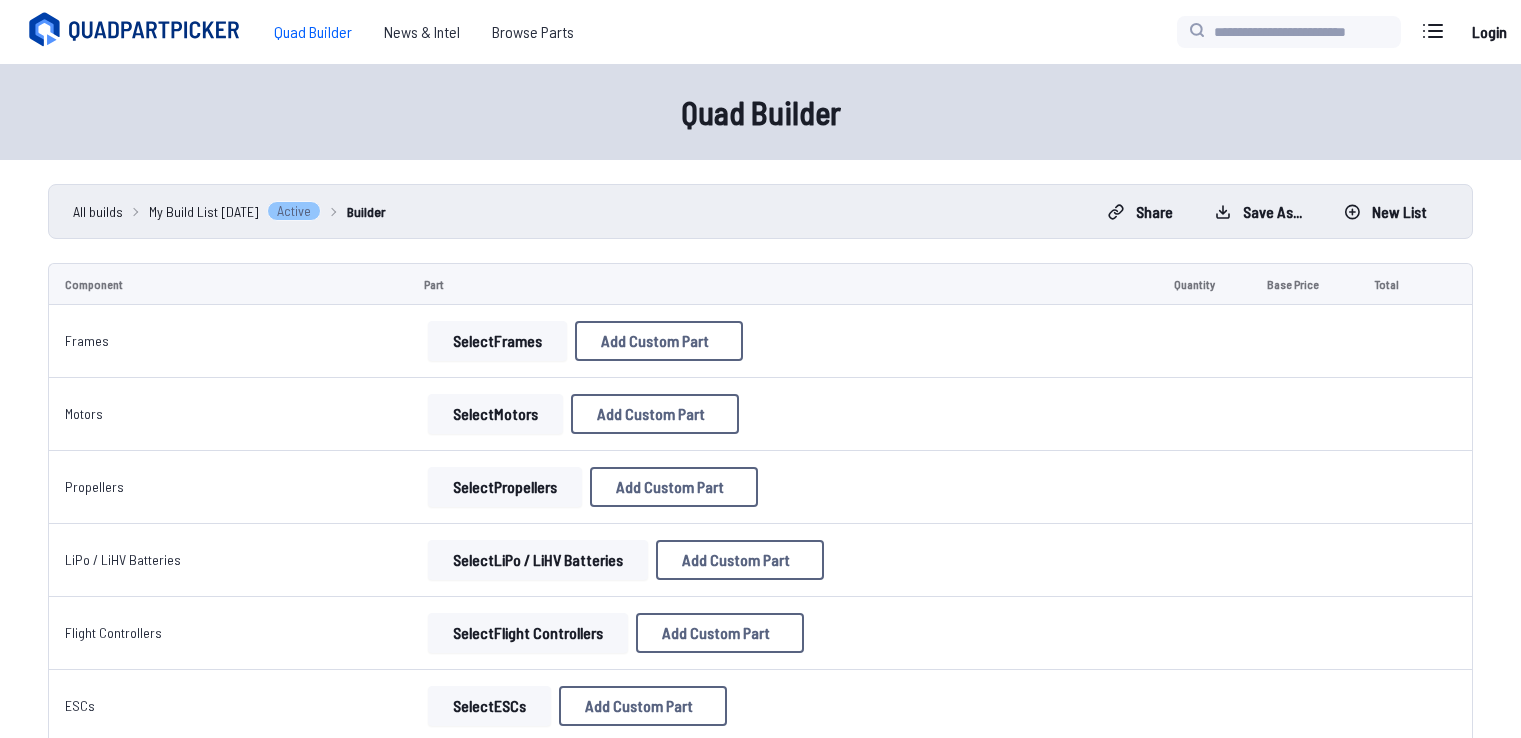 scroll, scrollTop: 0, scrollLeft: 0, axis: both 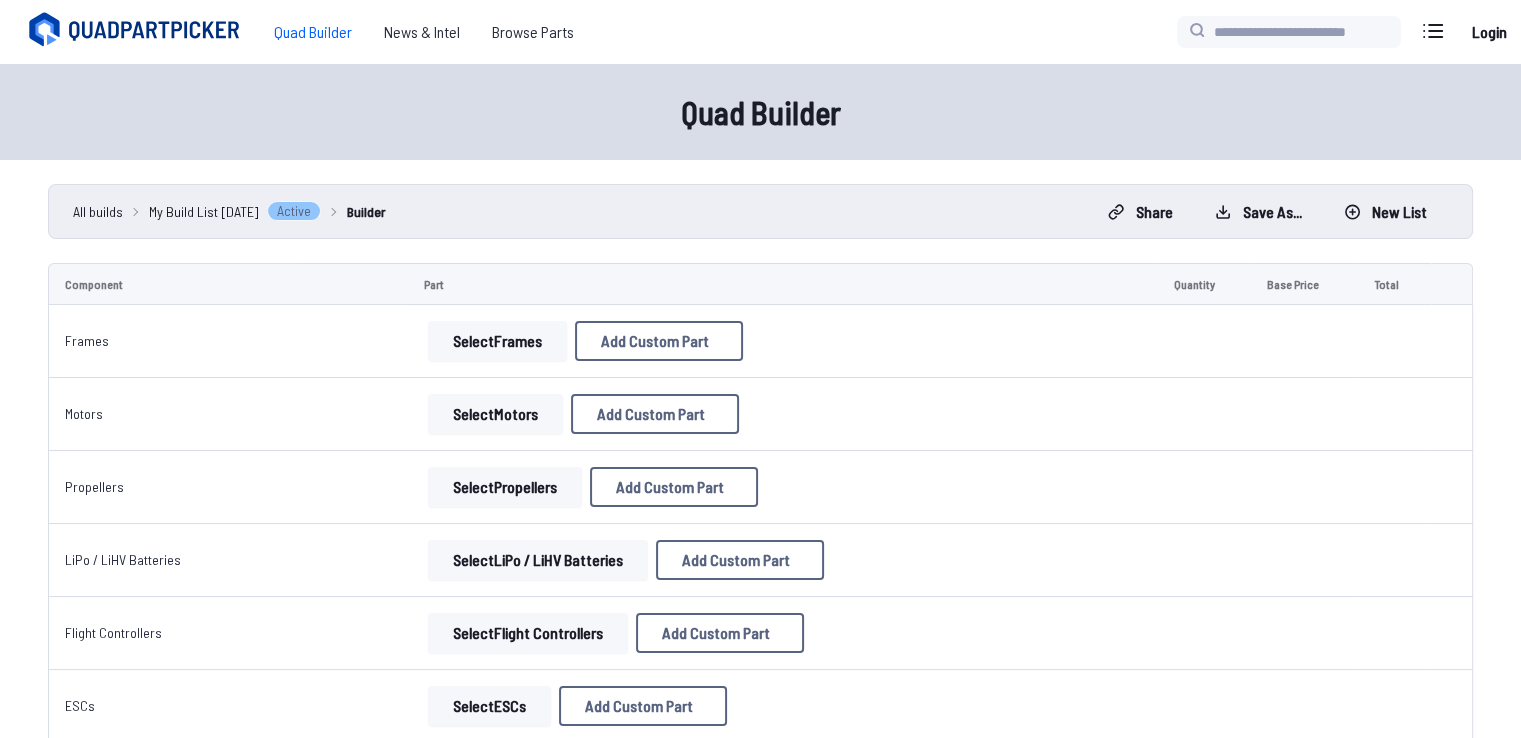 click on "Select  Frames" at bounding box center [497, 341] 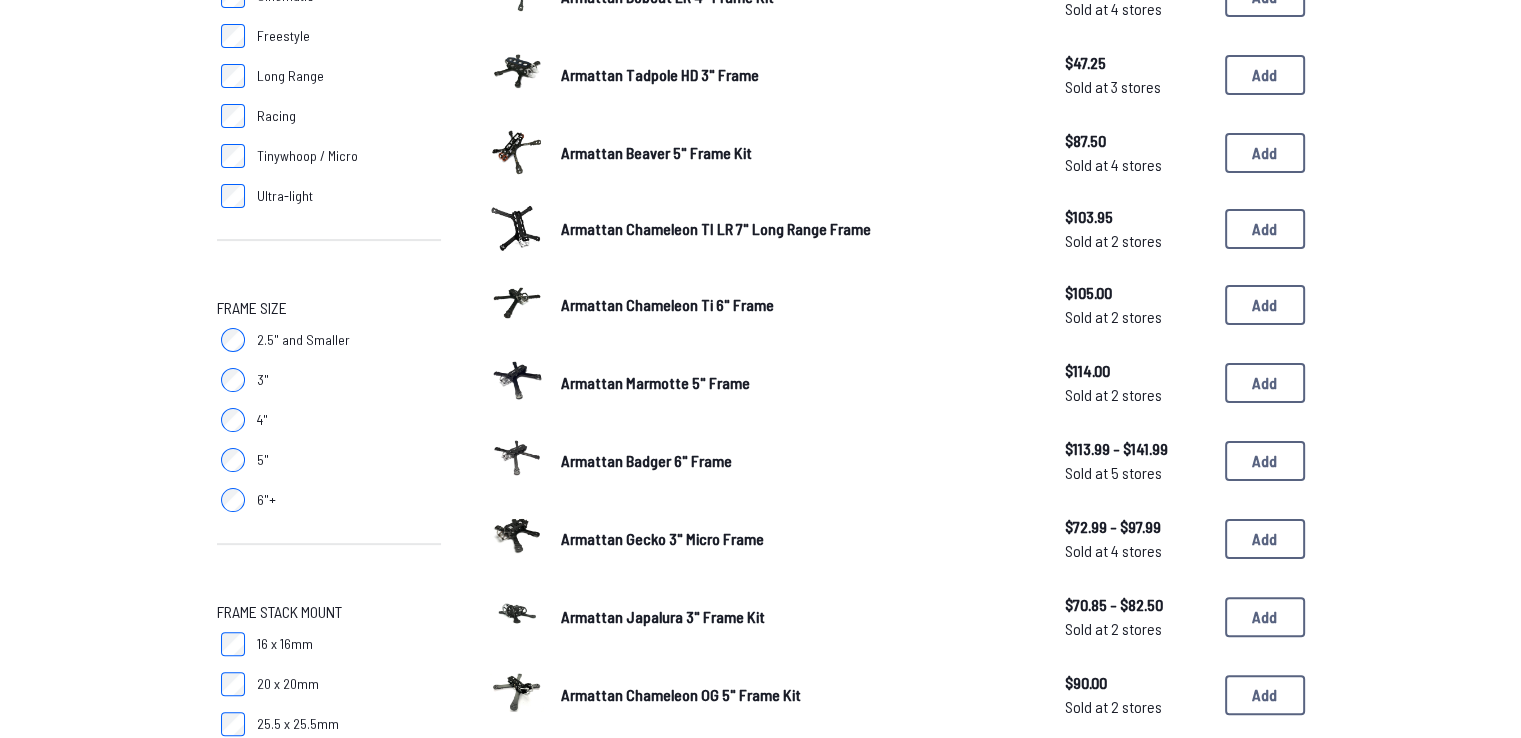 scroll, scrollTop: 364, scrollLeft: 0, axis: vertical 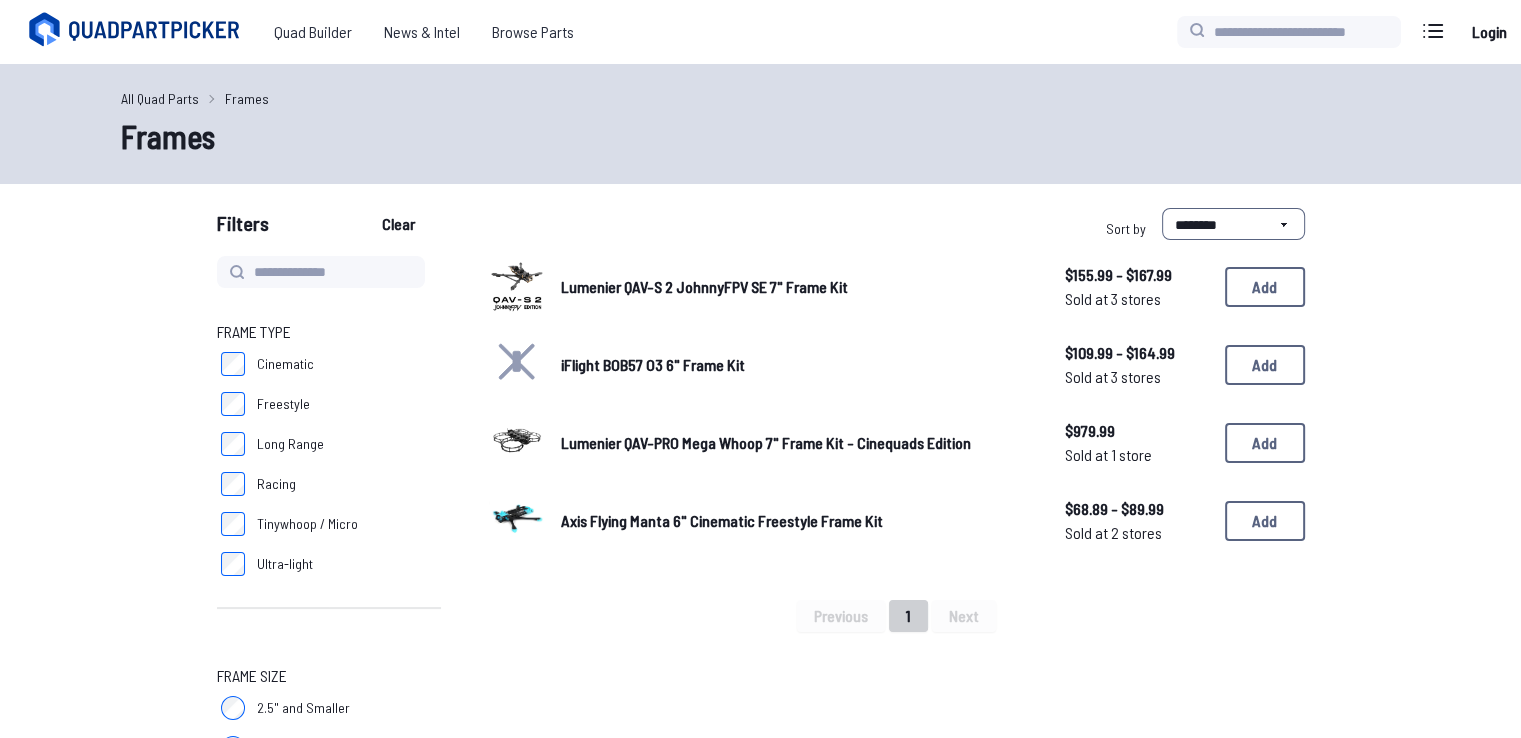click on "Axis Flying Manta 6" Cinematic Freestyle Frame Kit" at bounding box center (722, 520) 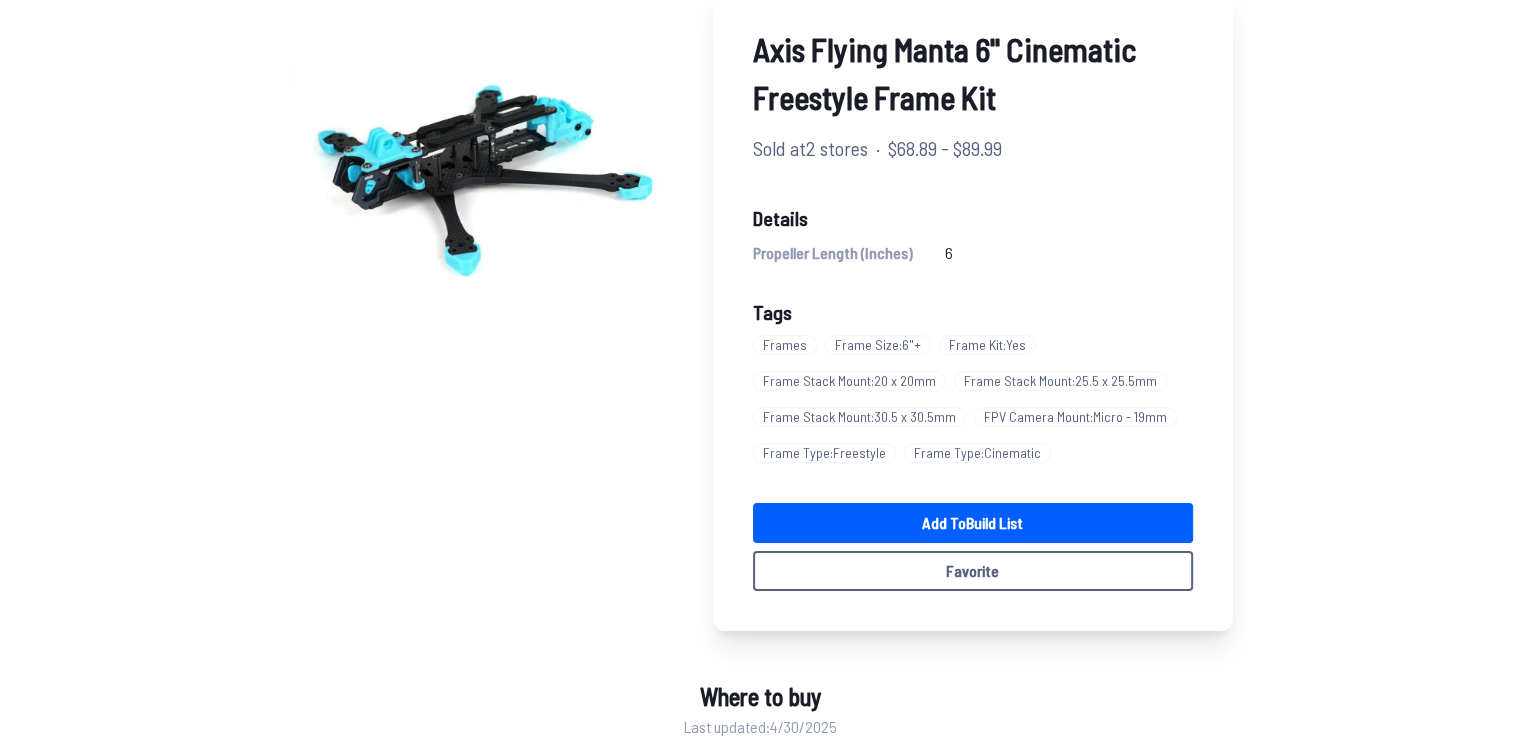 scroll, scrollTop: 209, scrollLeft: 0, axis: vertical 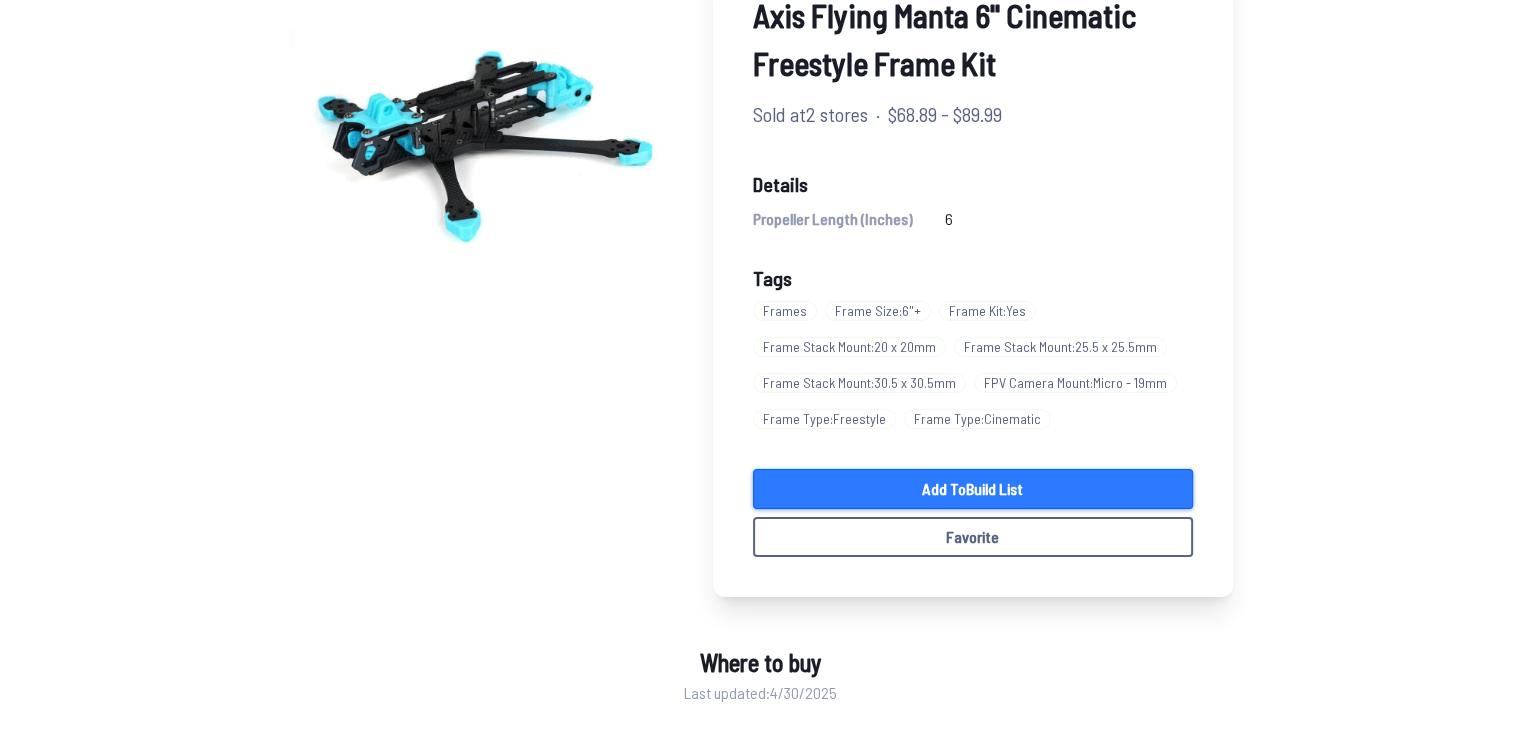 click on "Add to  Build List" at bounding box center [973, 489] 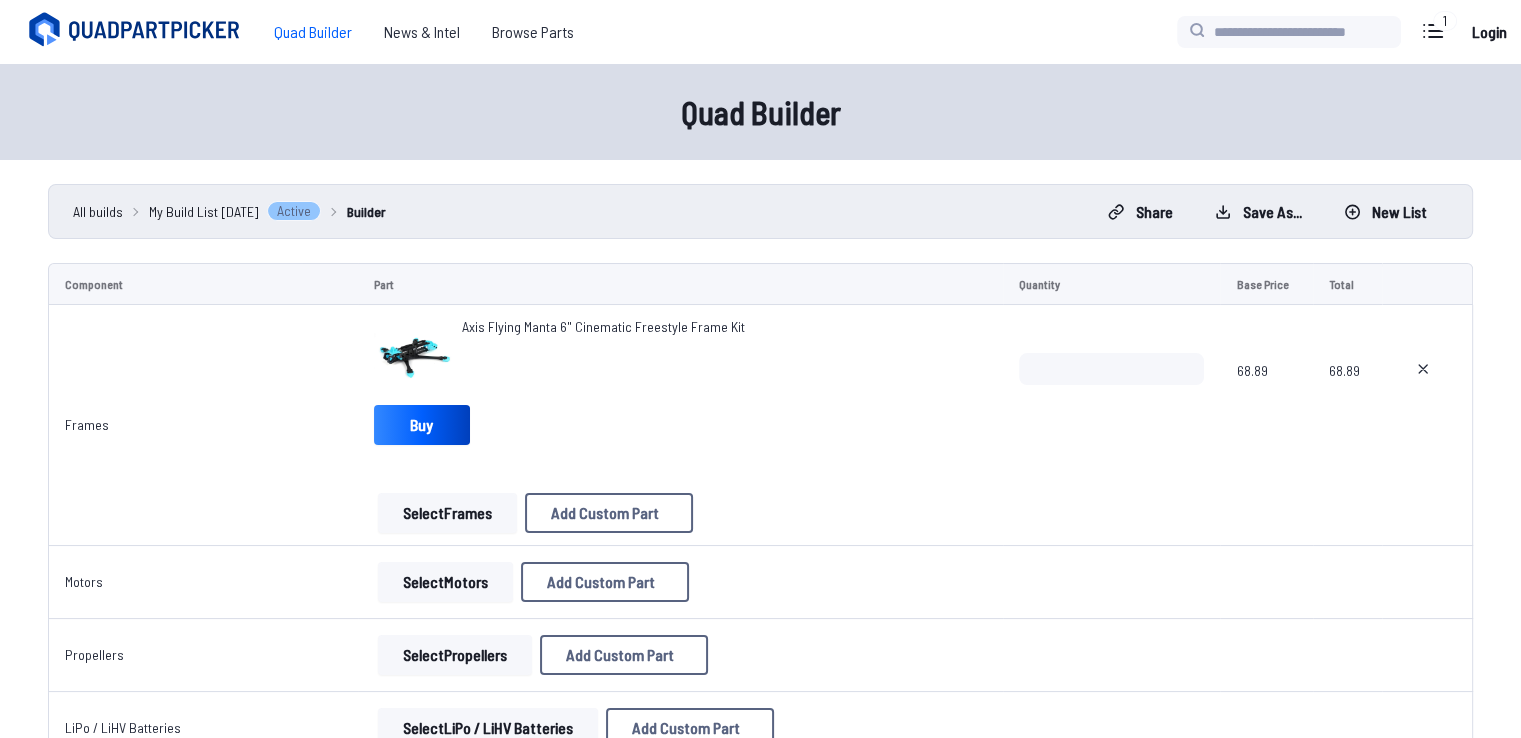 click on "Select  Motors" at bounding box center [445, 582] 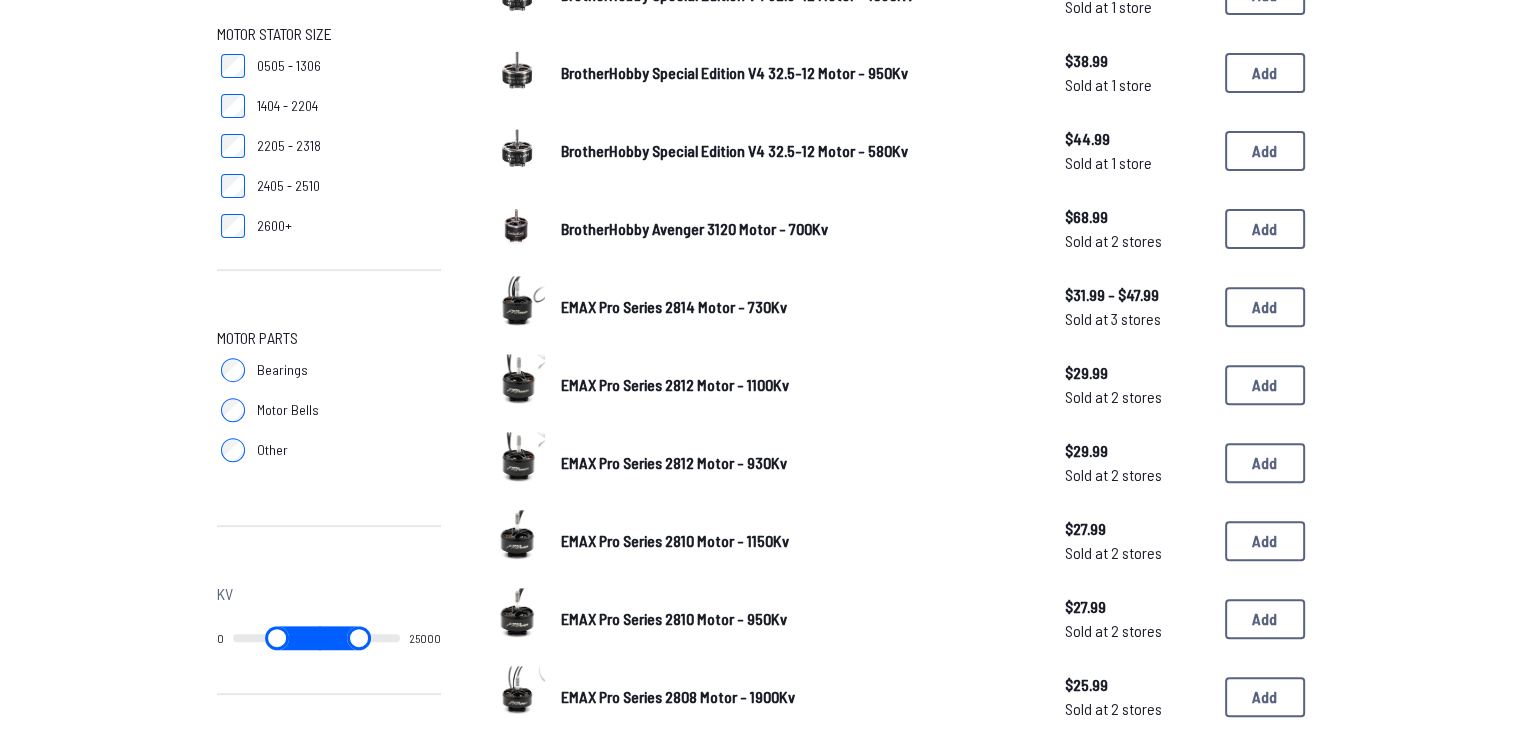 scroll, scrollTop: 688, scrollLeft: 0, axis: vertical 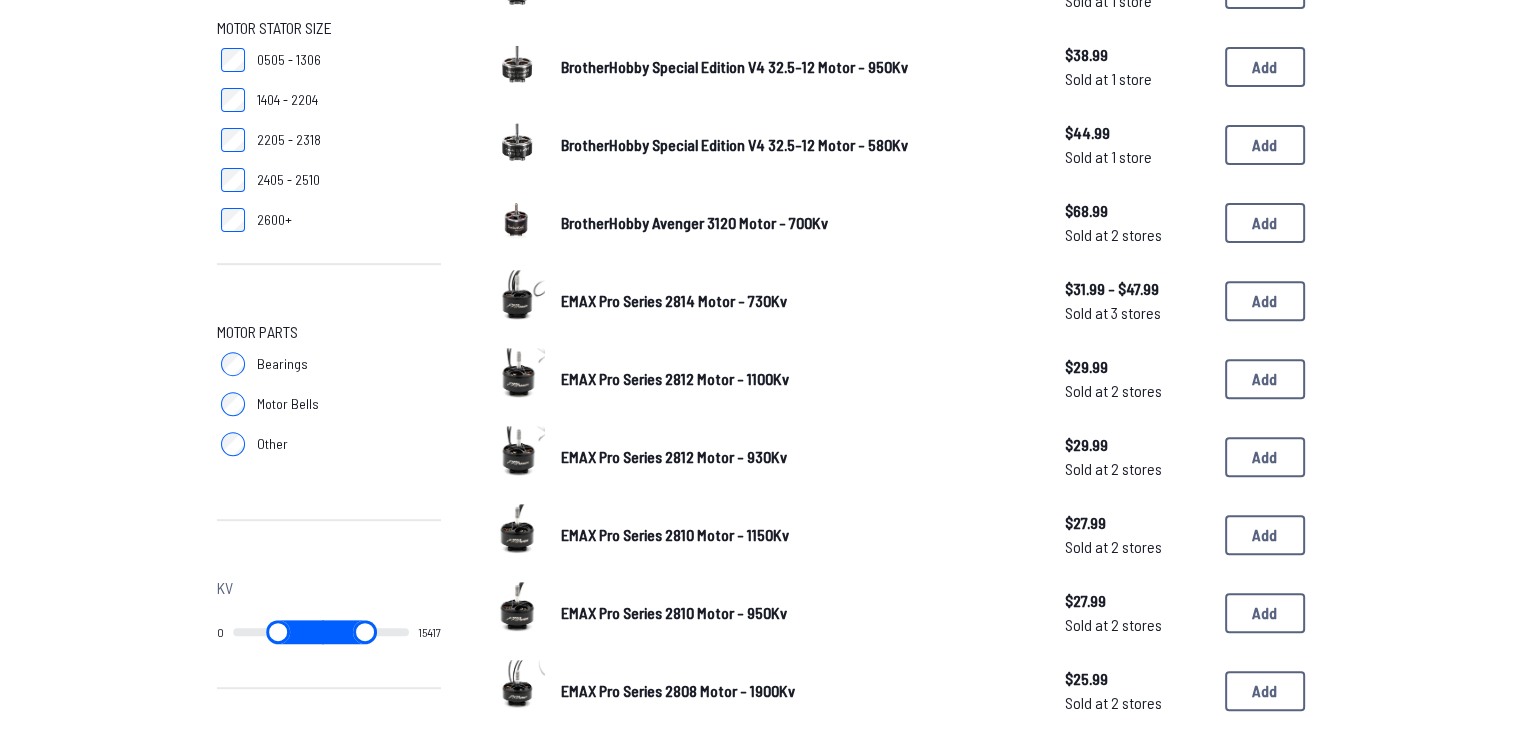 type on "*****" 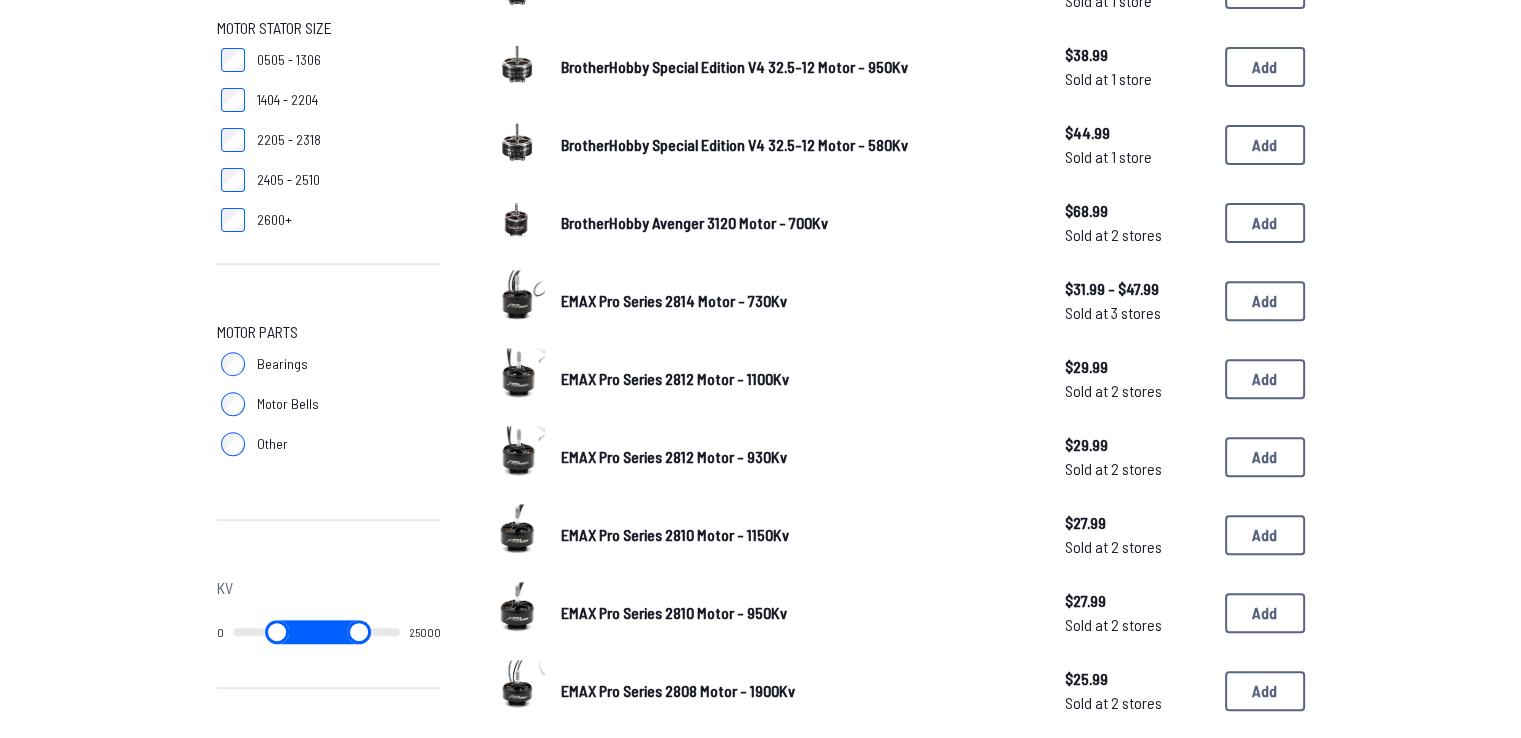 drag, startPoint x: 394, startPoint y: 631, endPoint x: 471, endPoint y: 652, distance: 79.81228 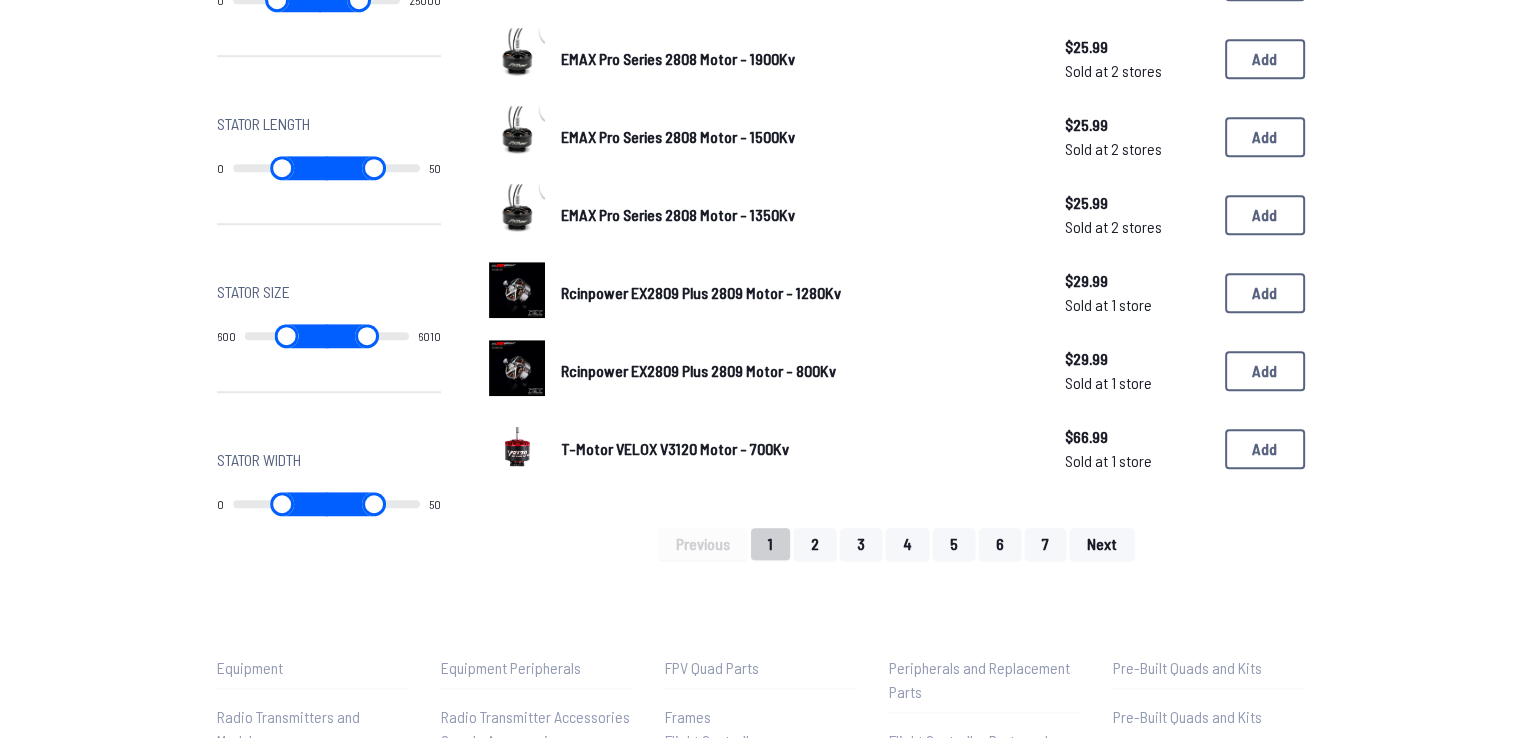 scroll, scrollTop: 1334, scrollLeft: 0, axis: vertical 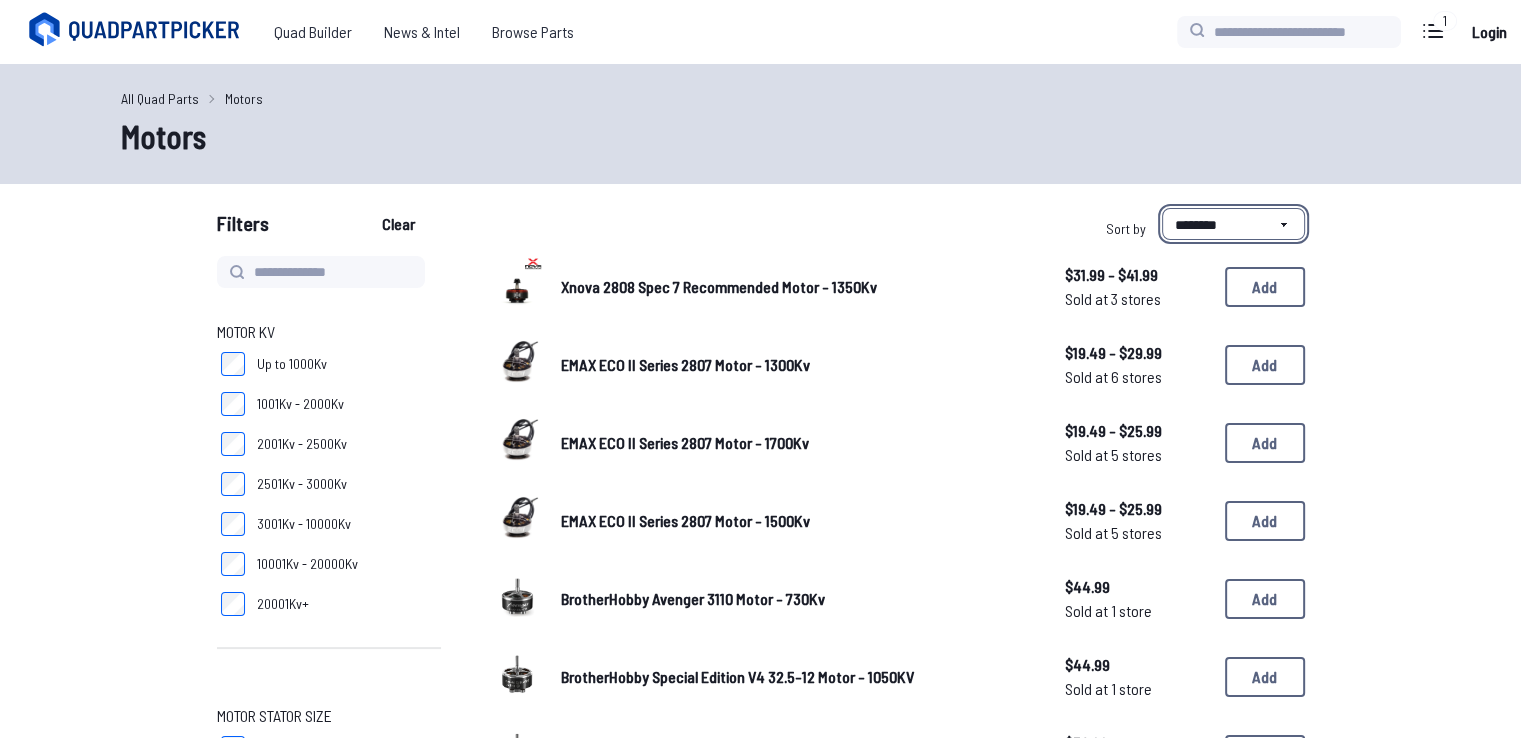 click on "**********" at bounding box center [1233, 224] 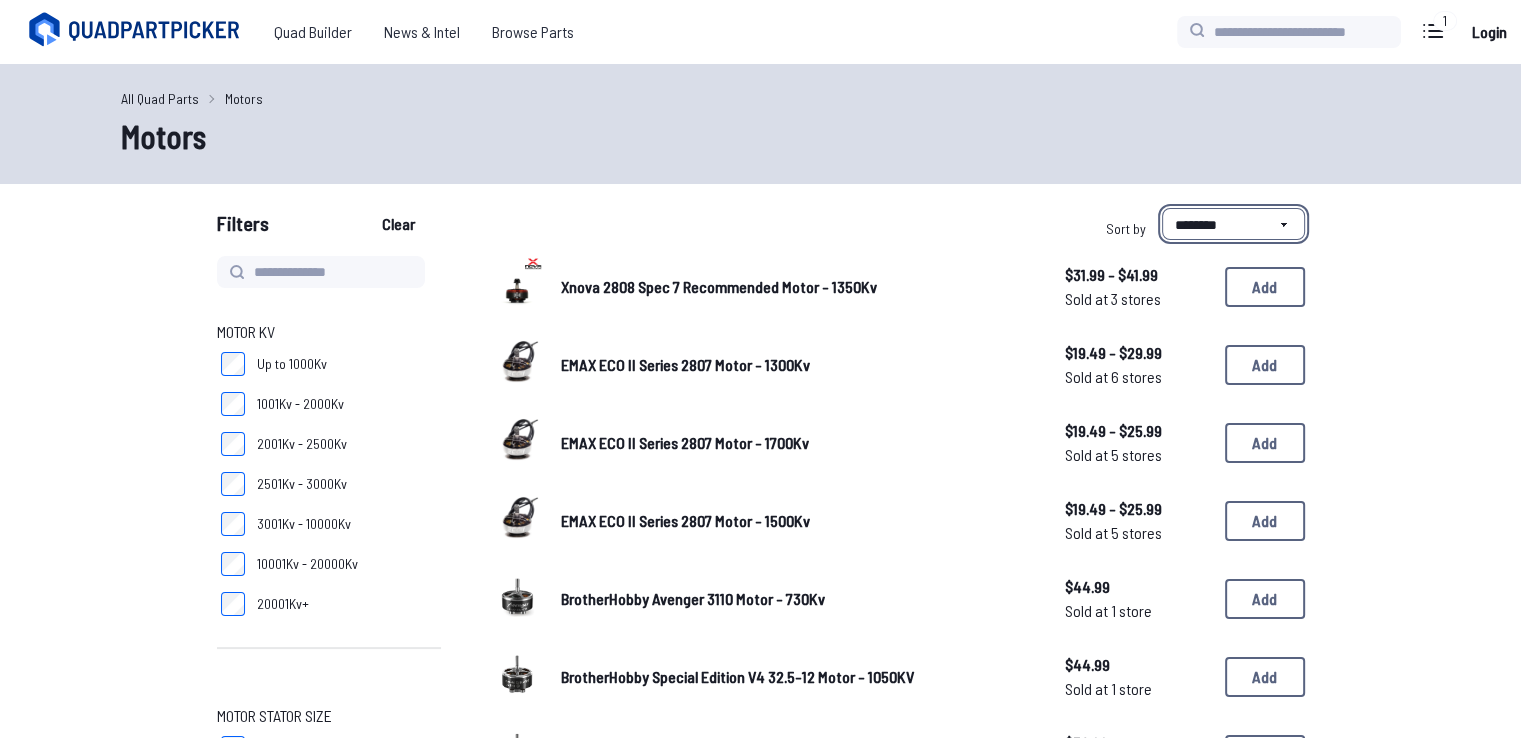 select on "*********" 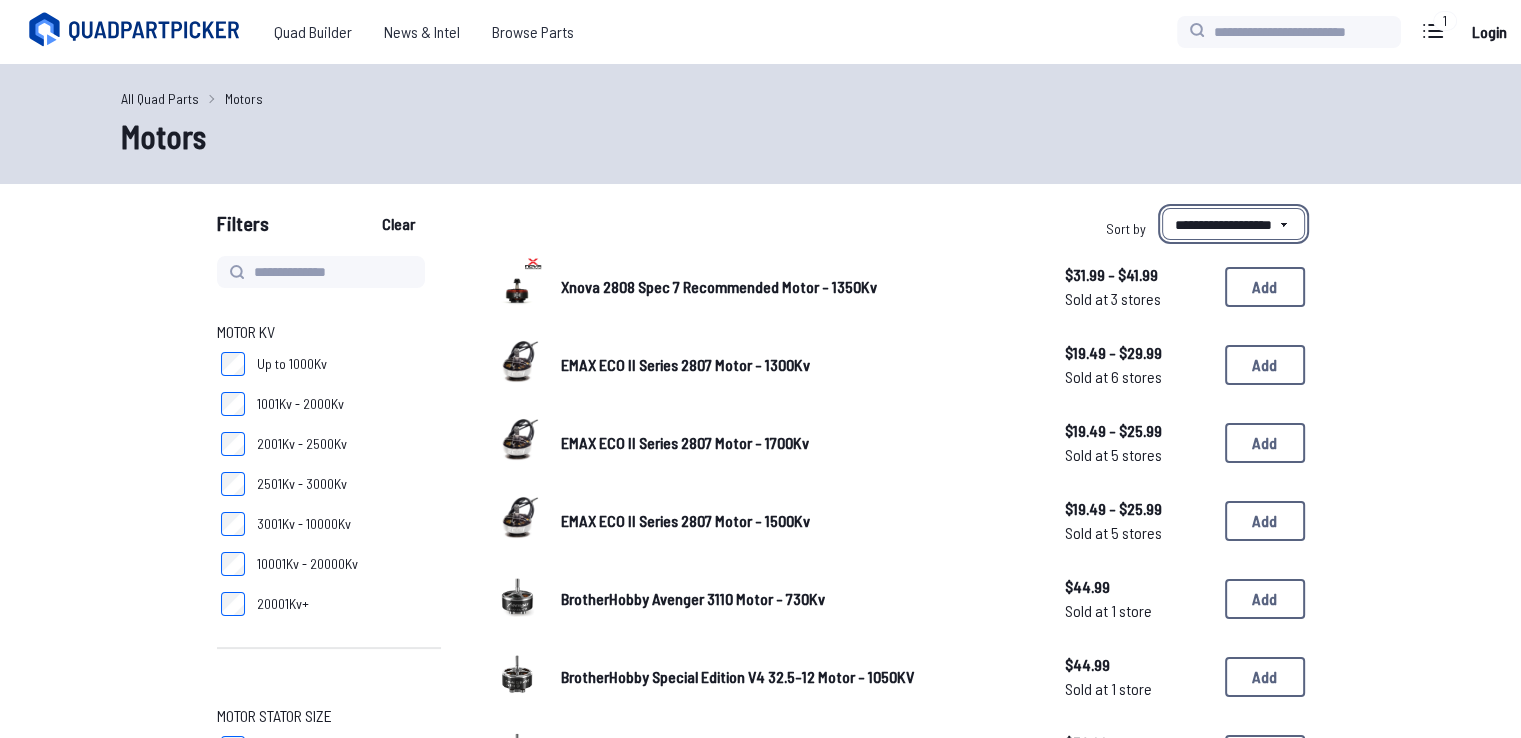 click on "**********" at bounding box center (1233, 224) 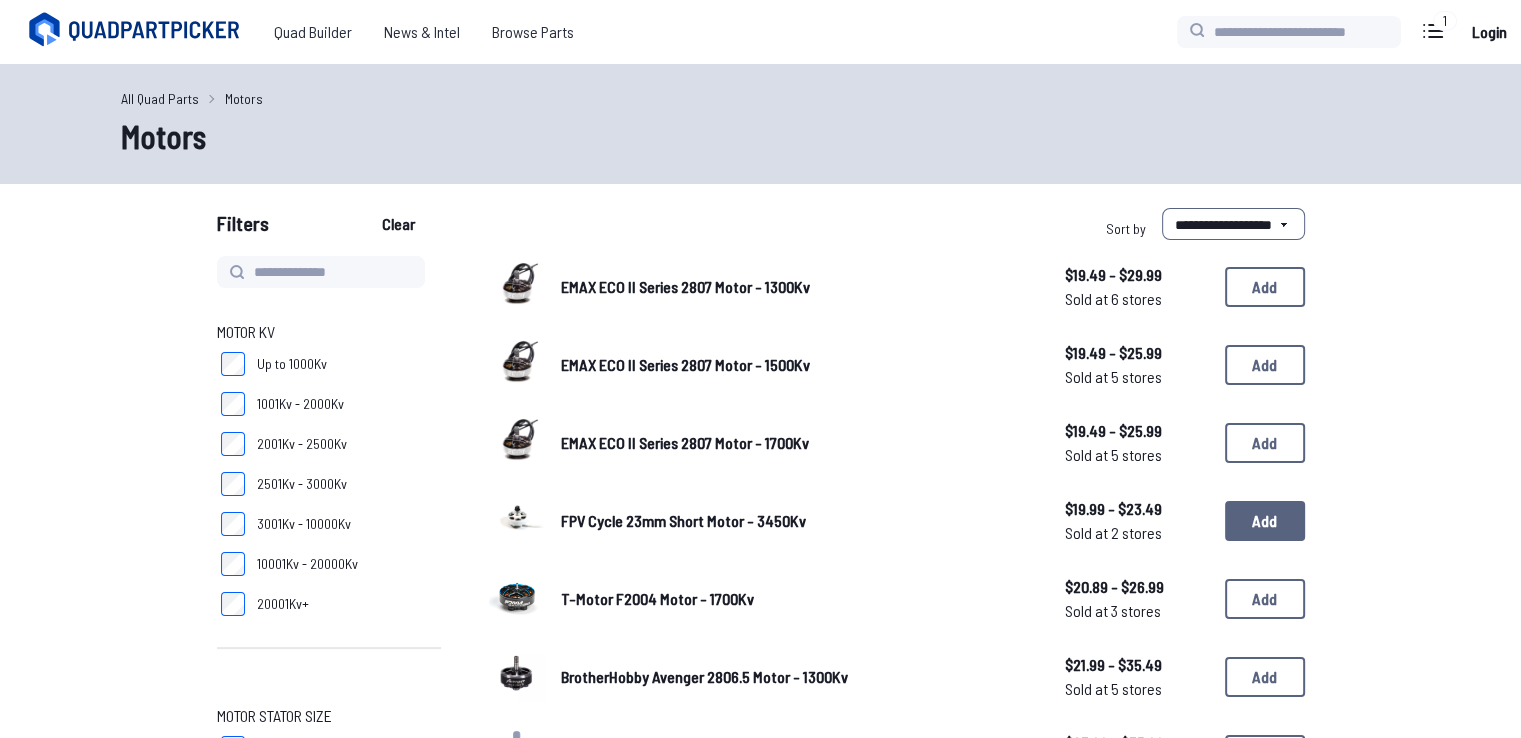 click on "Add" at bounding box center (1265, 521) 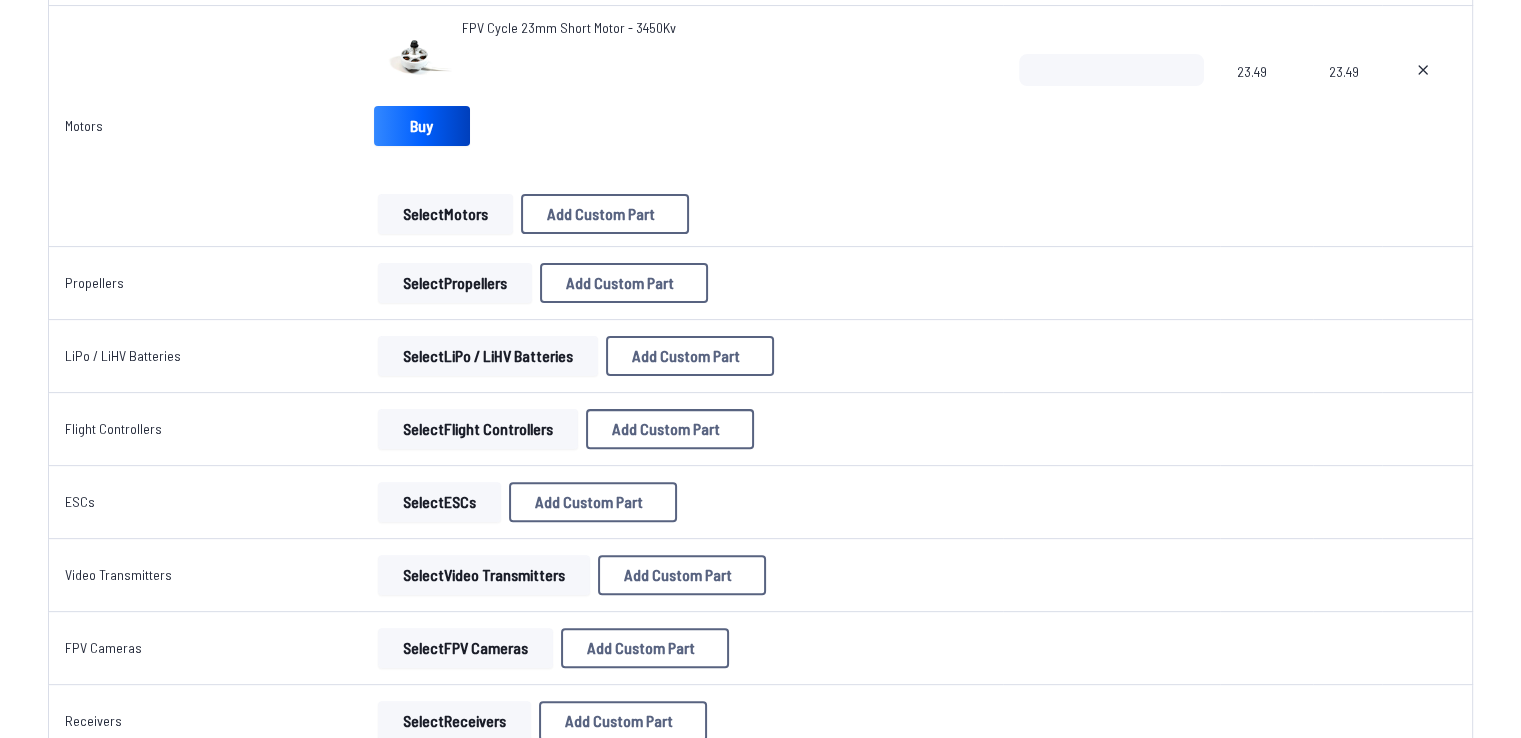 scroll, scrollTop: 541, scrollLeft: 0, axis: vertical 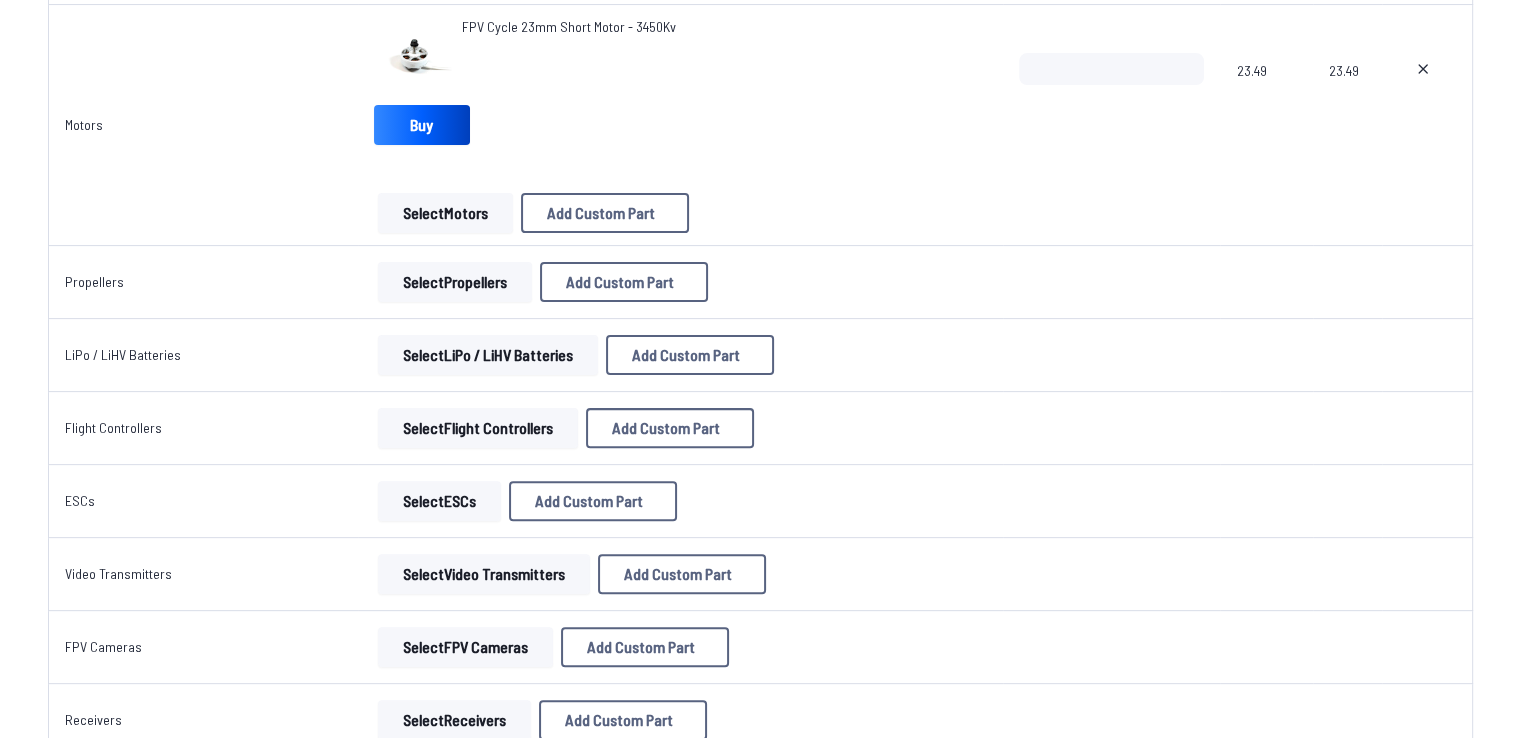 click on "Select  Propellers" at bounding box center [455, 282] 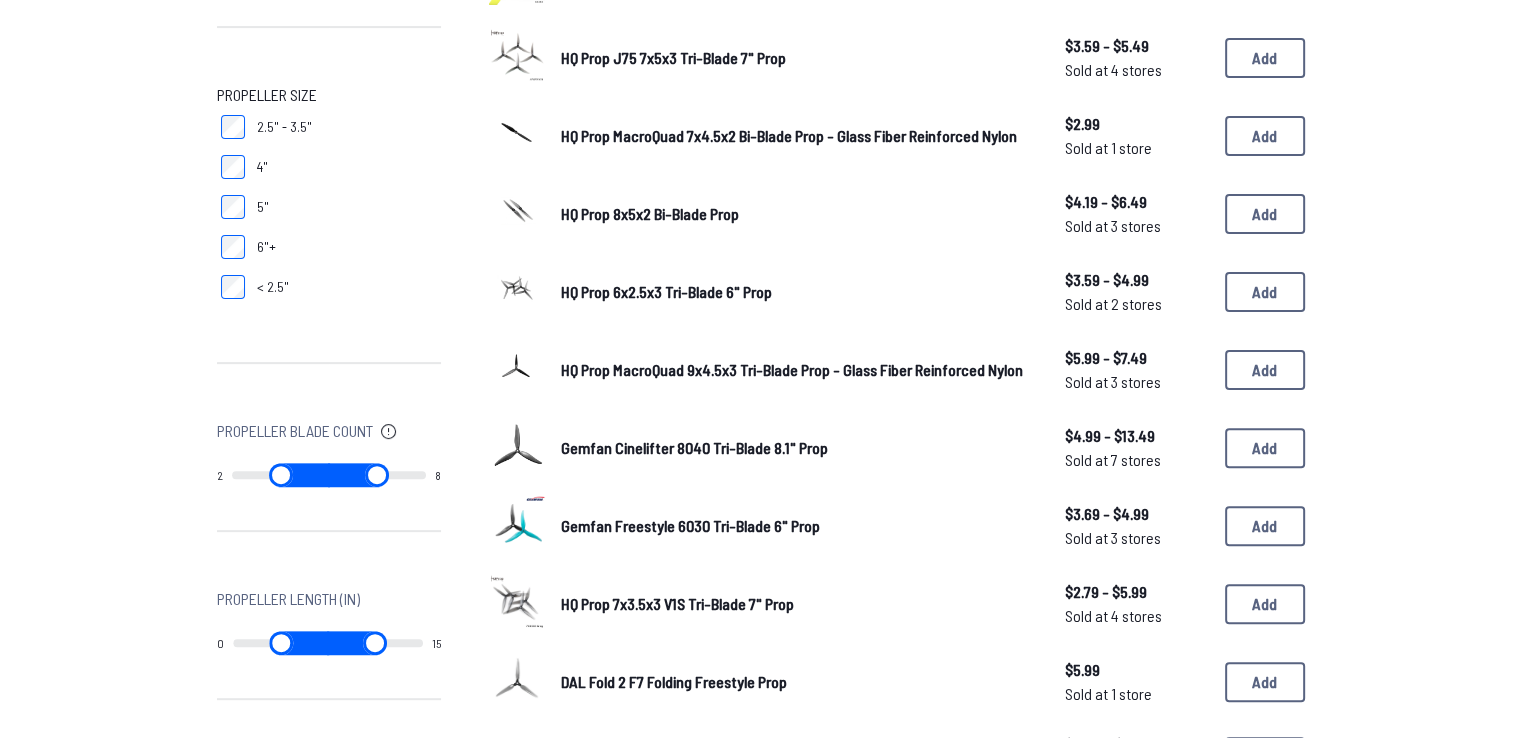 scroll, scrollTop: 0, scrollLeft: 0, axis: both 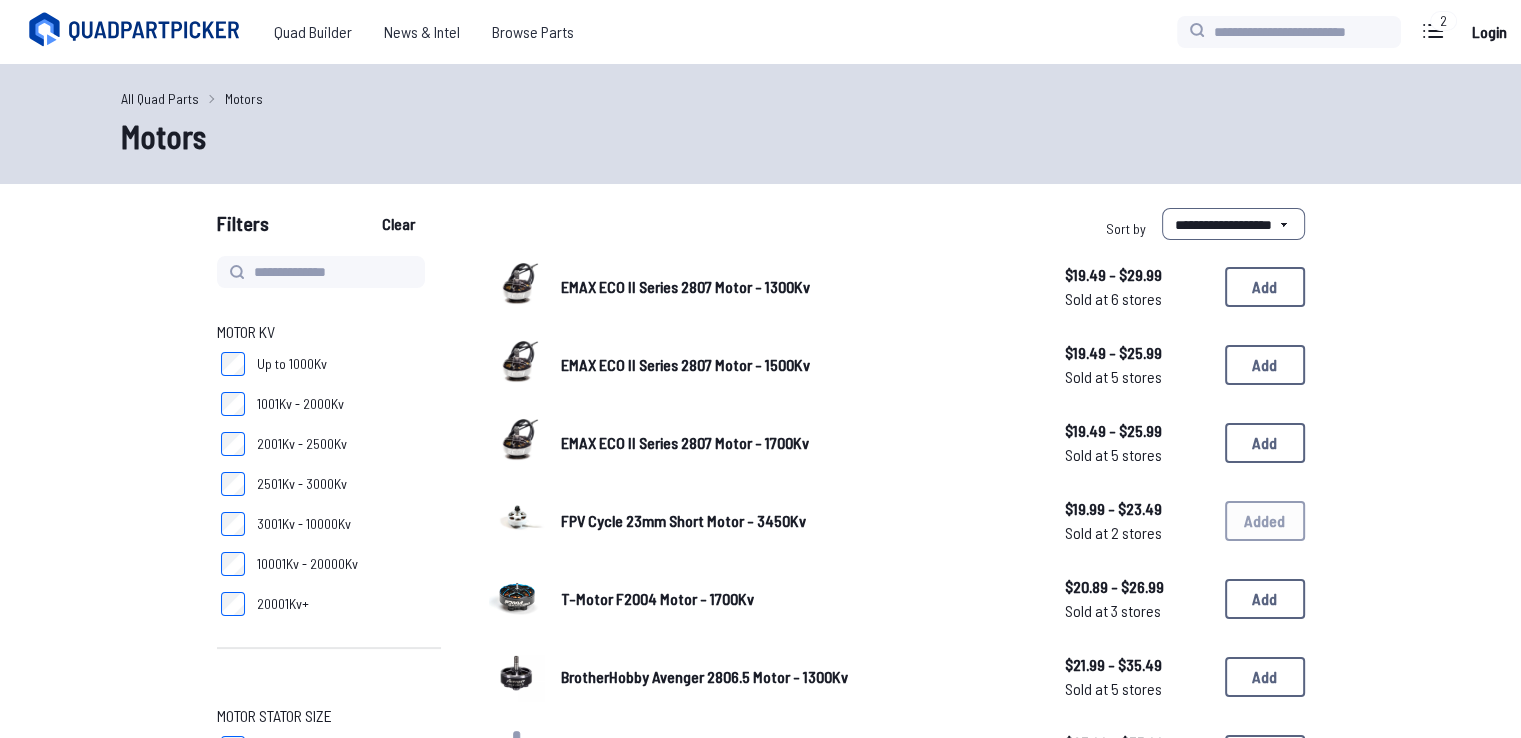 select on "********" 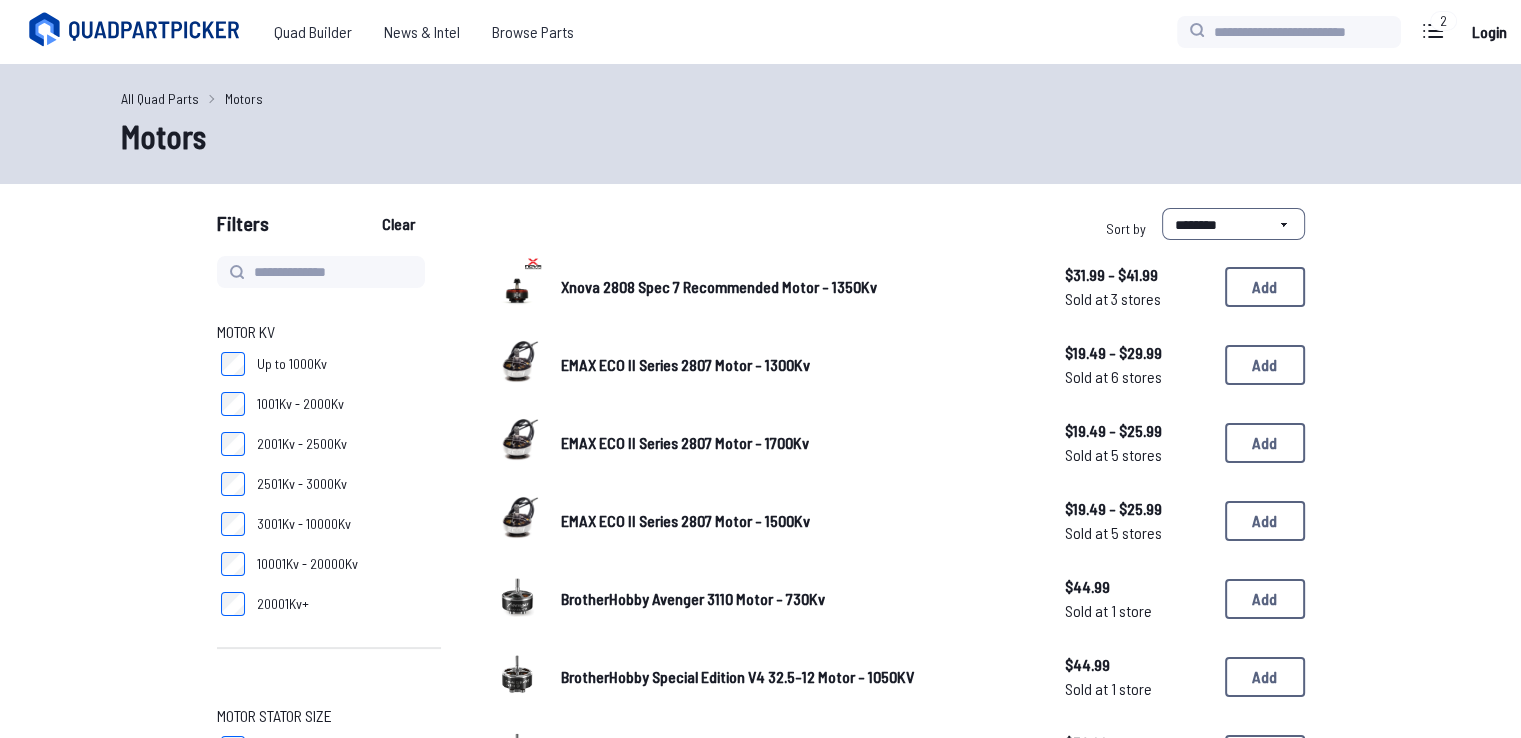 scroll, scrollTop: 240, scrollLeft: 0, axis: vertical 